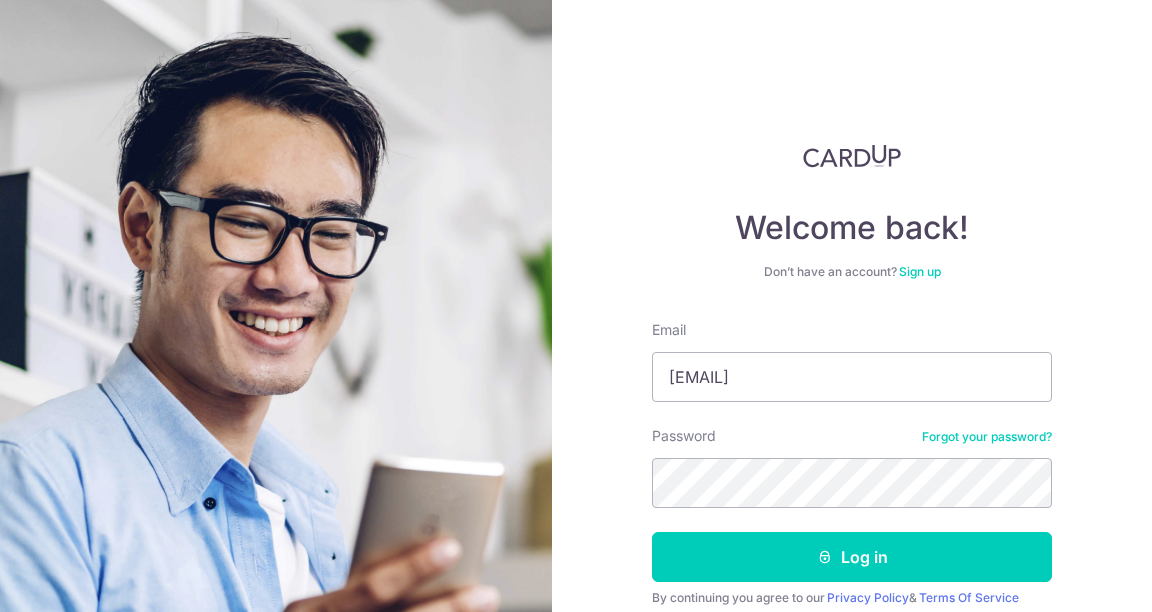 scroll, scrollTop: 0, scrollLeft: 0, axis: both 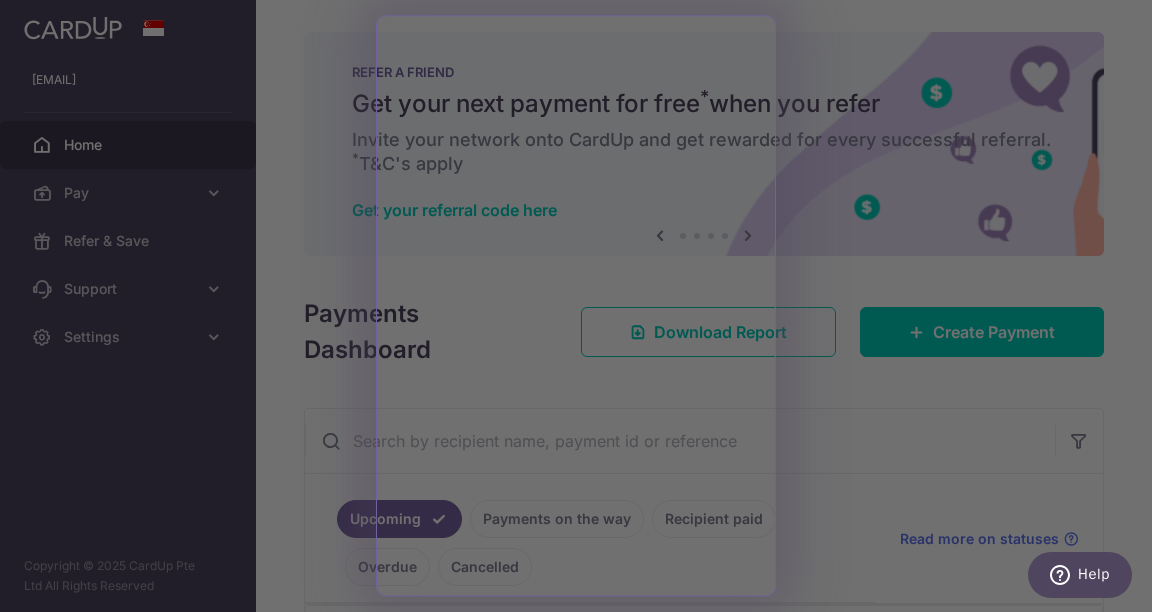 click at bounding box center (582, 309) 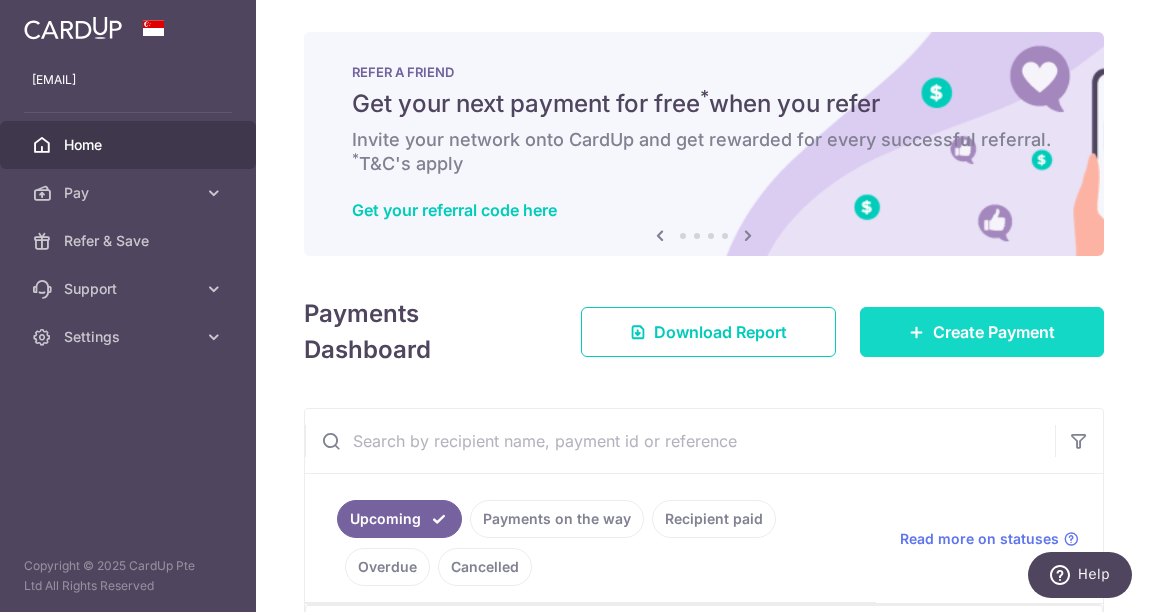 click on "Create Payment" at bounding box center [994, 332] 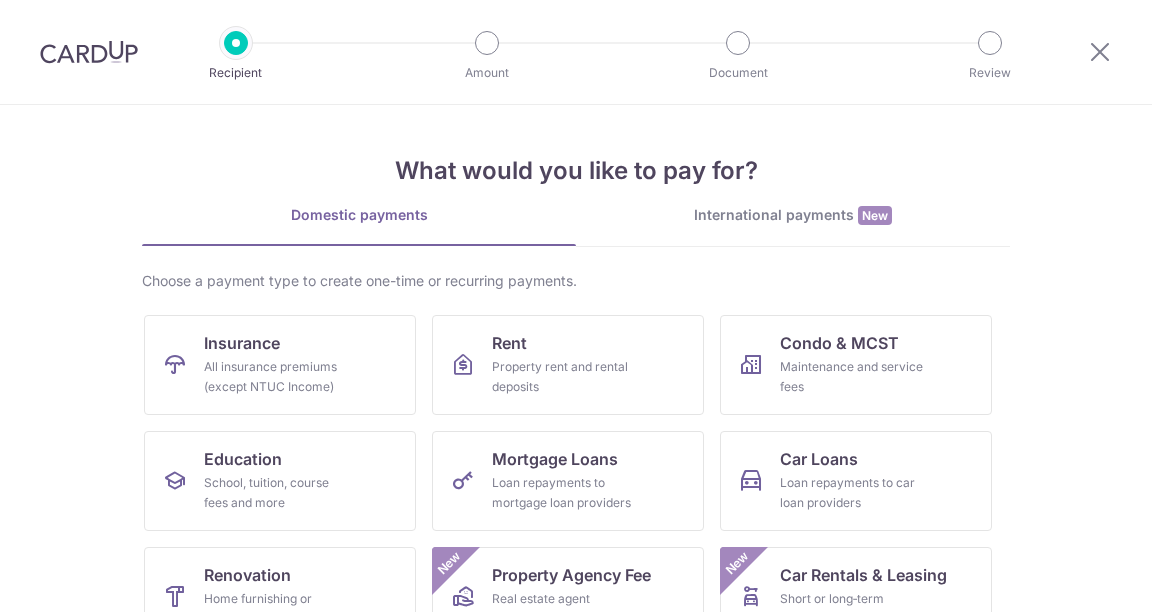 scroll, scrollTop: 0, scrollLeft: 0, axis: both 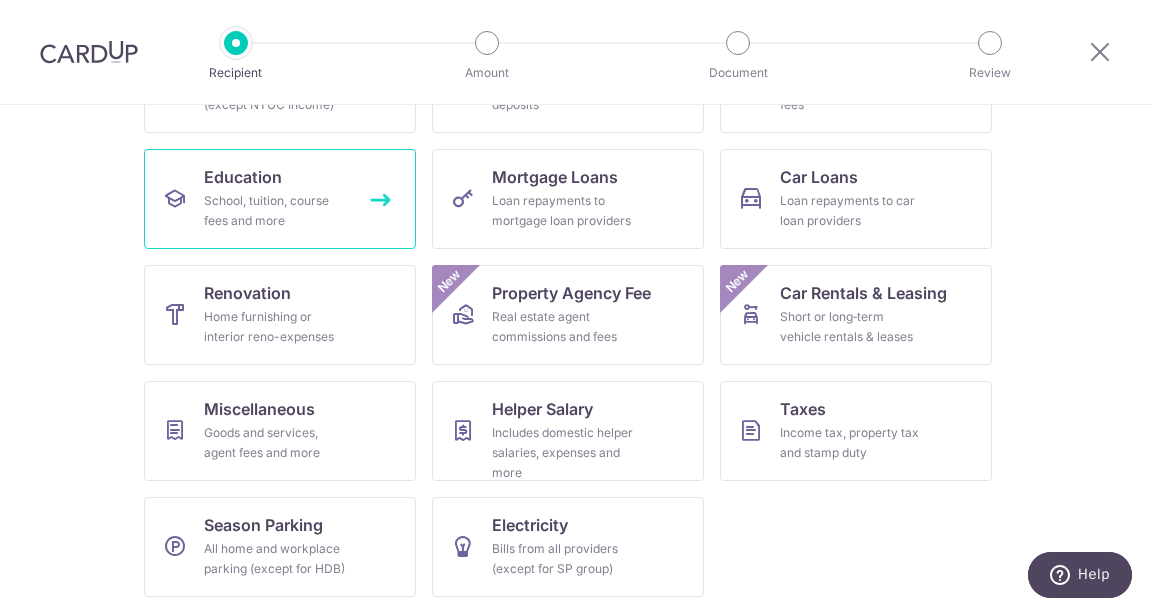 click on "School, tuition, course fees and more" at bounding box center (276, 211) 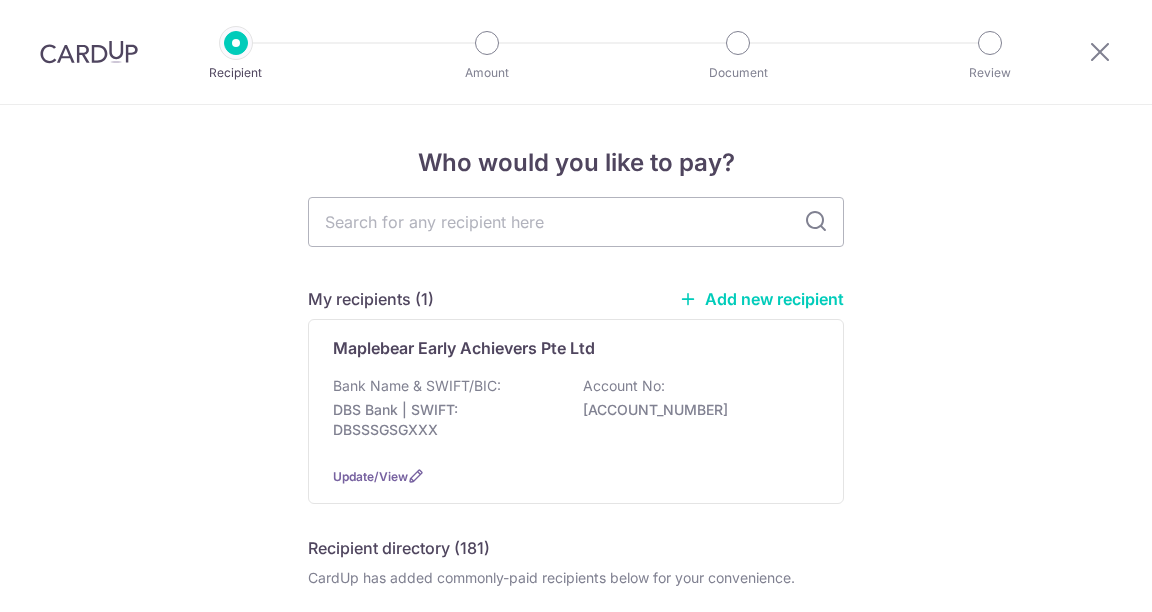scroll, scrollTop: 0, scrollLeft: 0, axis: both 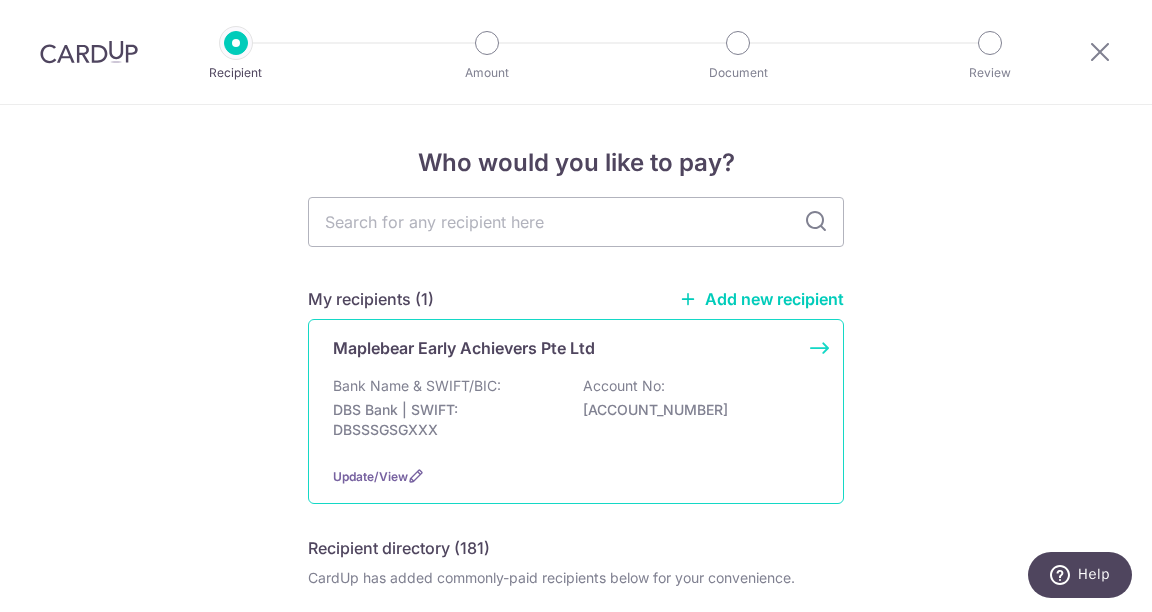 click on "Maplebear Early Achievers Pte Ltd
Bank Name & SWIFT/BIC:
DBS Bank | SWIFT: DBSSSGSGXXX
Account No:
0039491166
Update/View" at bounding box center (576, 411) 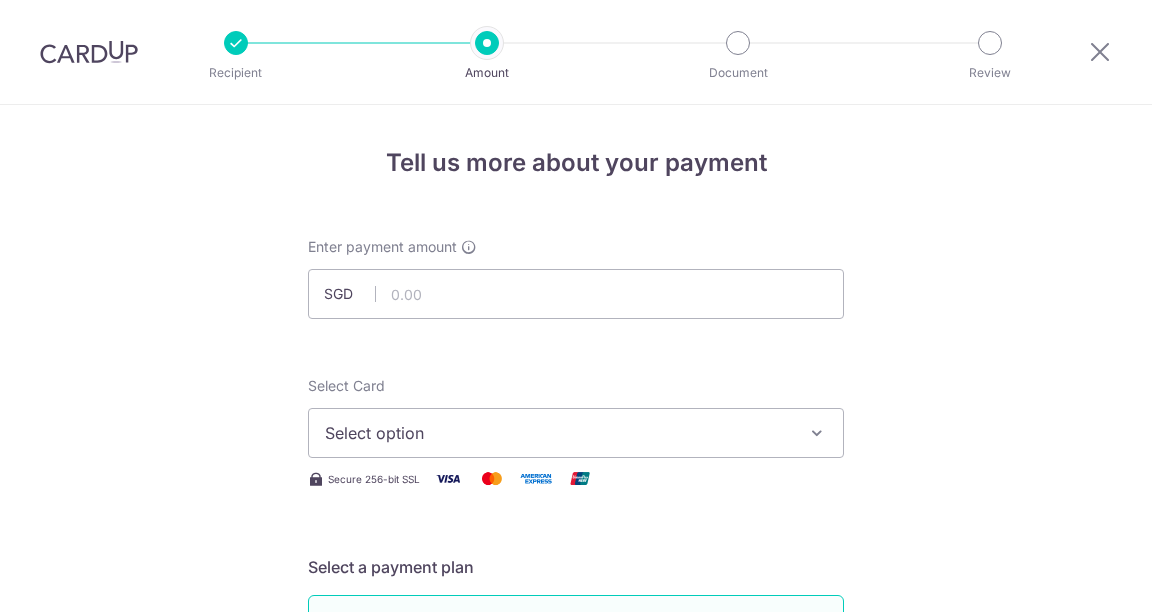 scroll, scrollTop: 0, scrollLeft: 0, axis: both 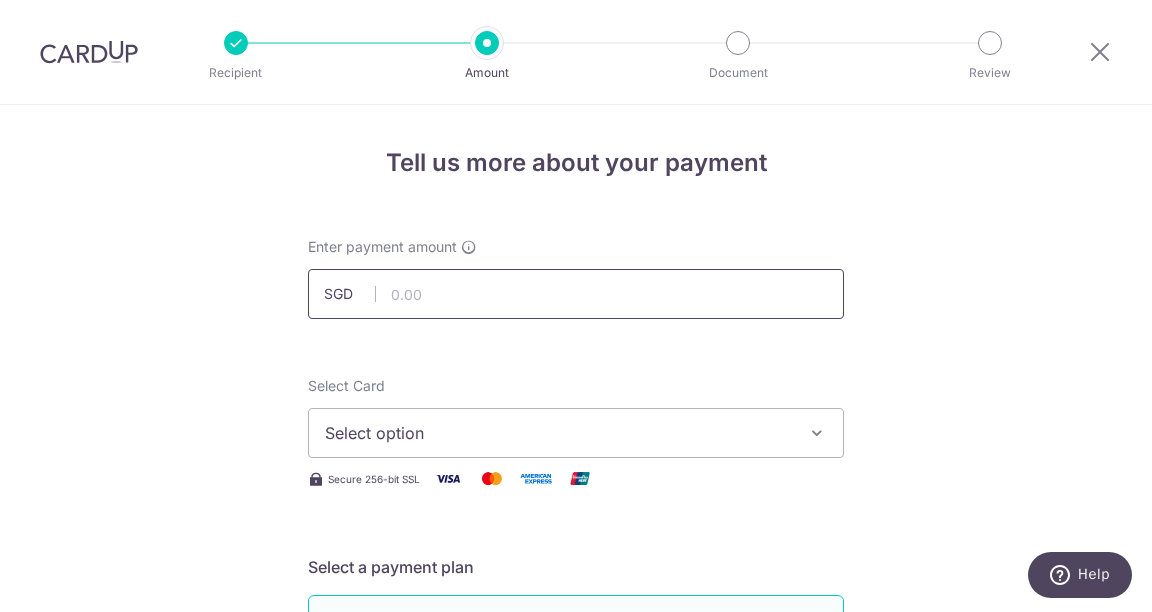 click at bounding box center (576, 294) 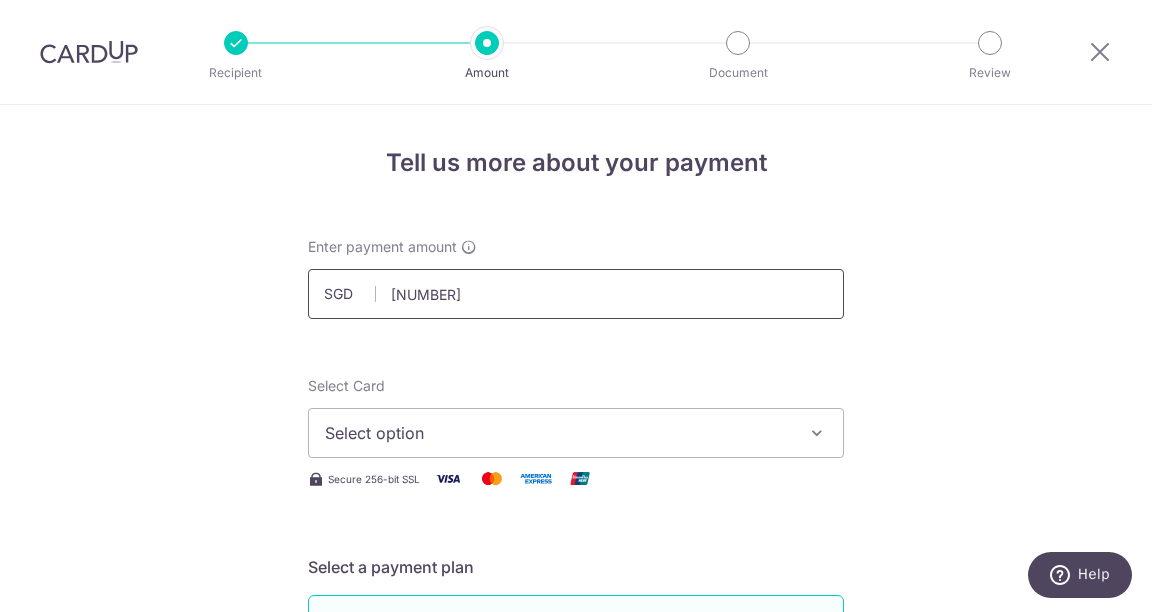 type on "268.00" 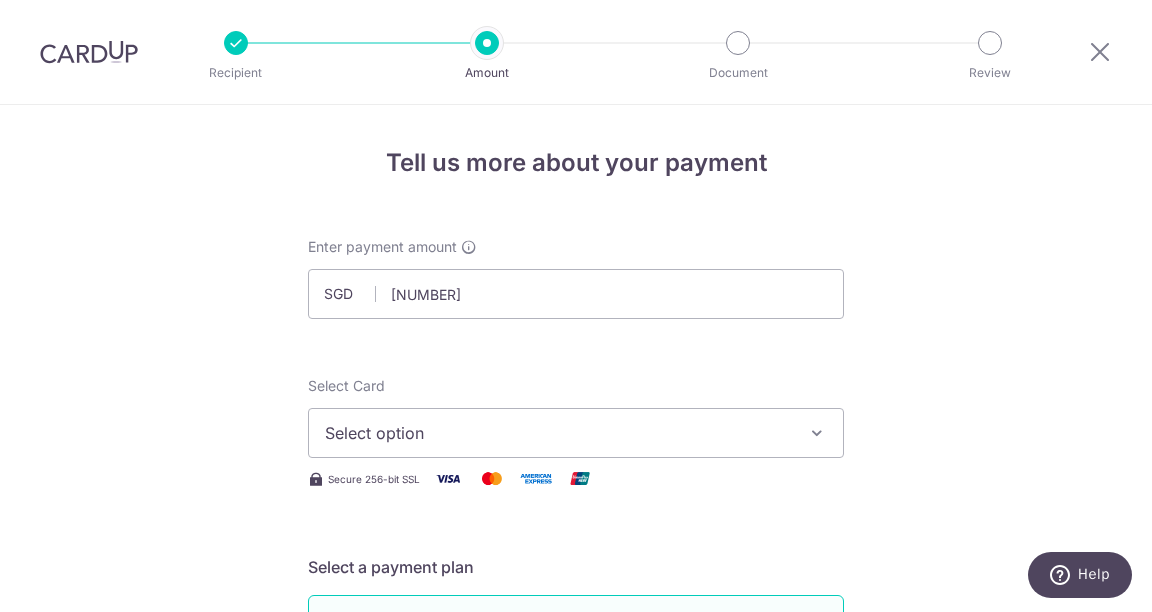 click on "Select option" at bounding box center (558, 433) 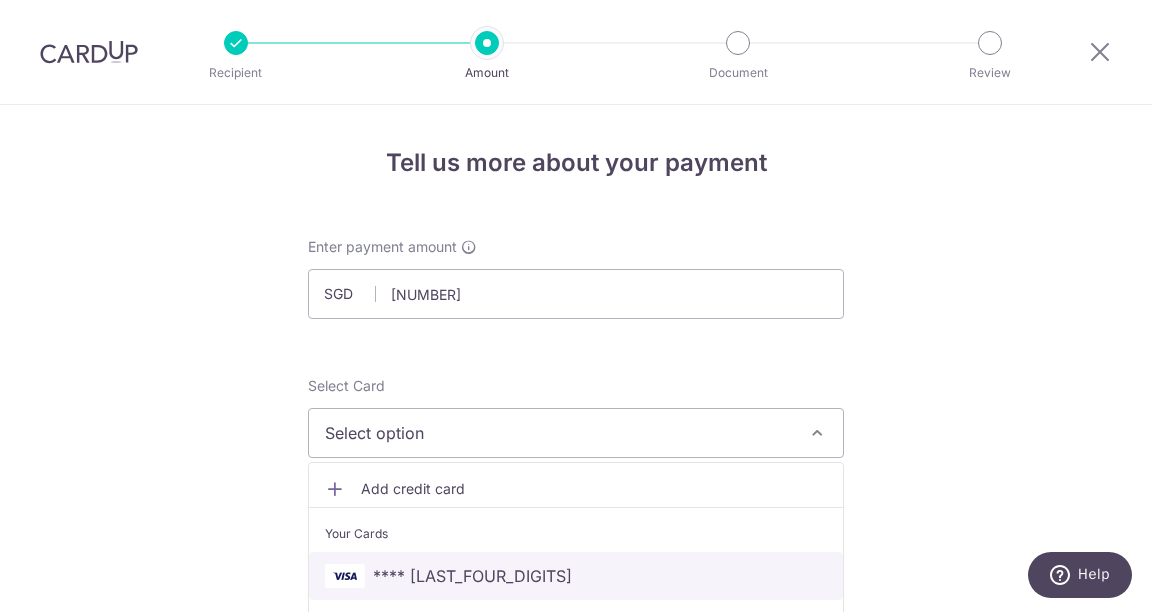 click on "**** 0497" at bounding box center [472, 576] 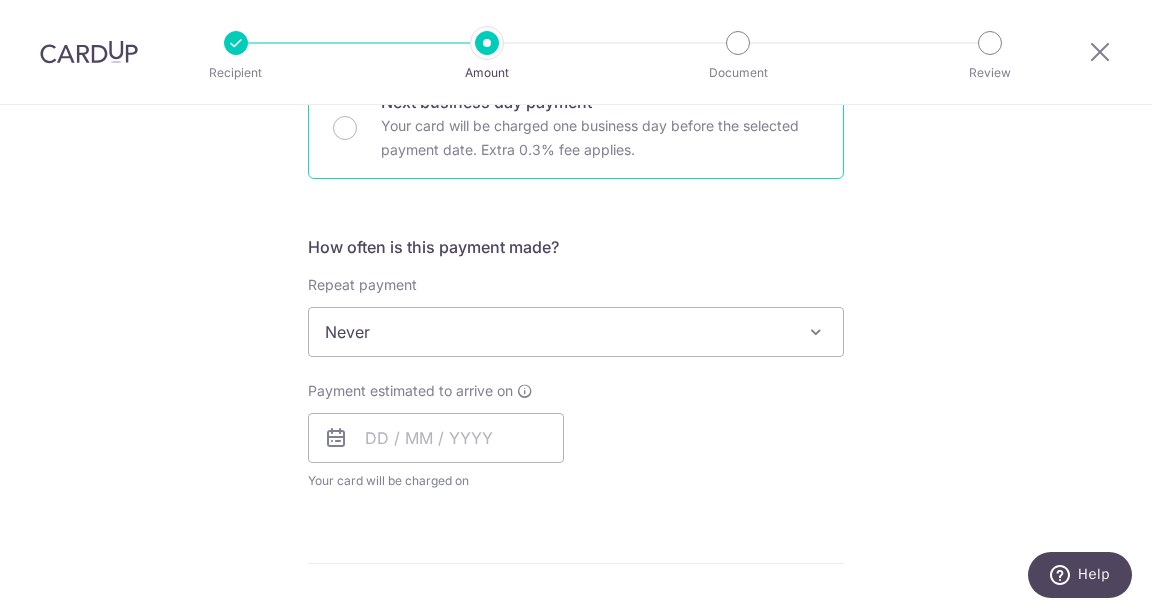 scroll, scrollTop: 657, scrollLeft: 0, axis: vertical 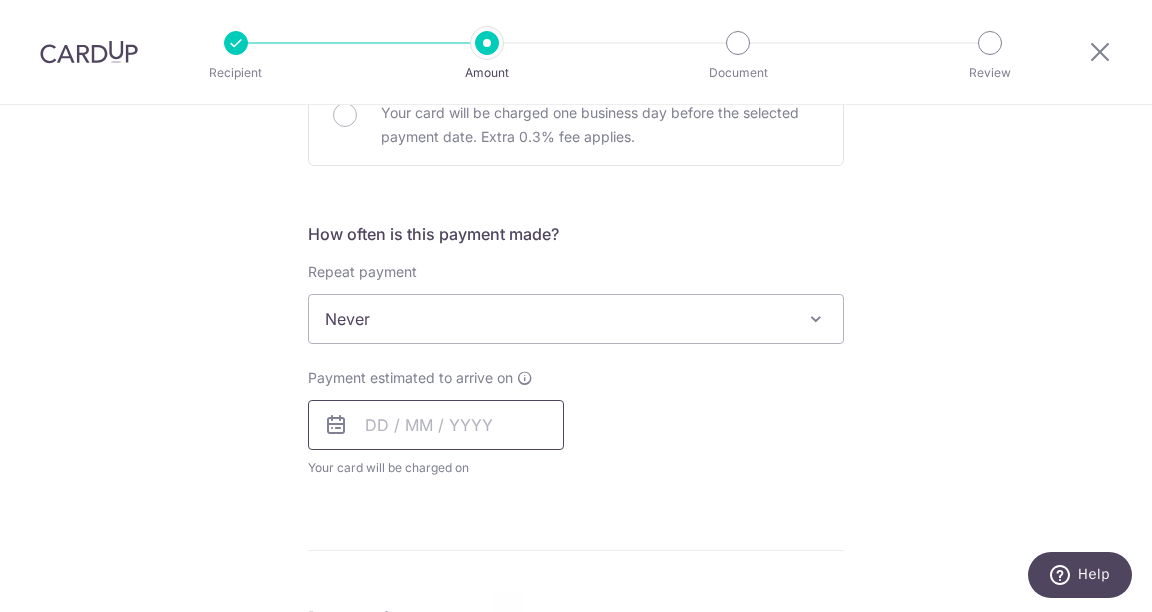 click at bounding box center (436, 425) 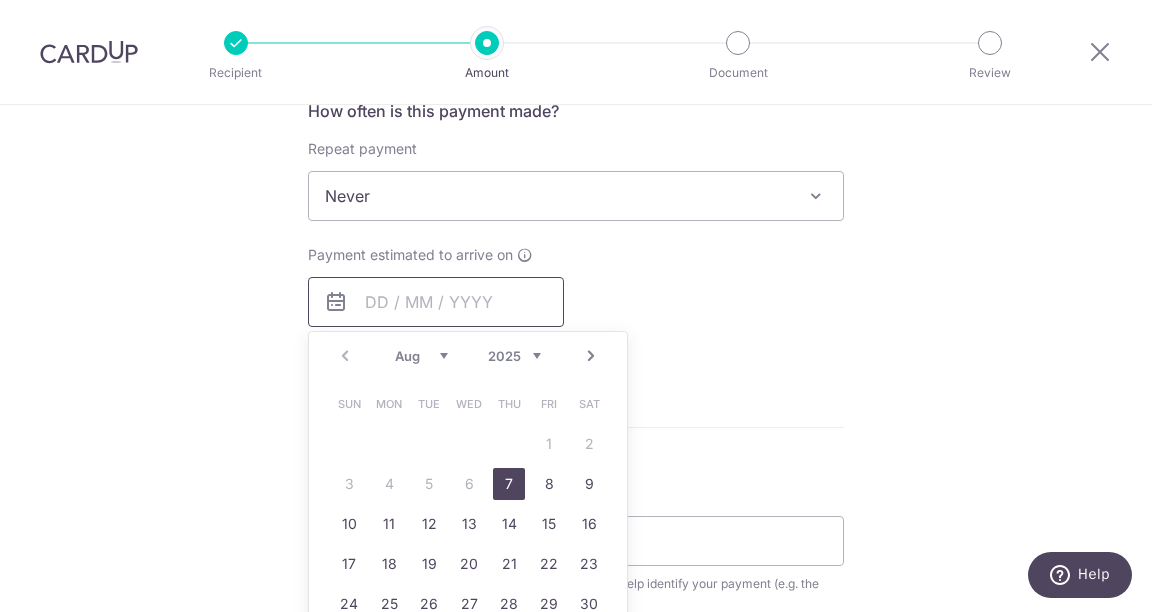scroll, scrollTop: 792, scrollLeft: 0, axis: vertical 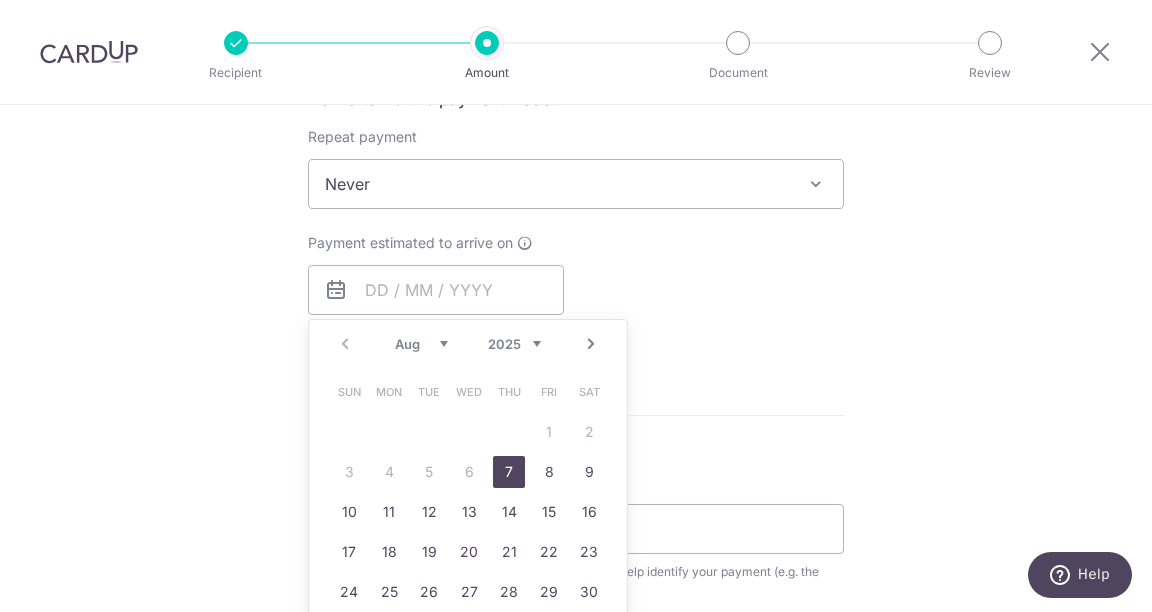 click on "7" at bounding box center (509, 472) 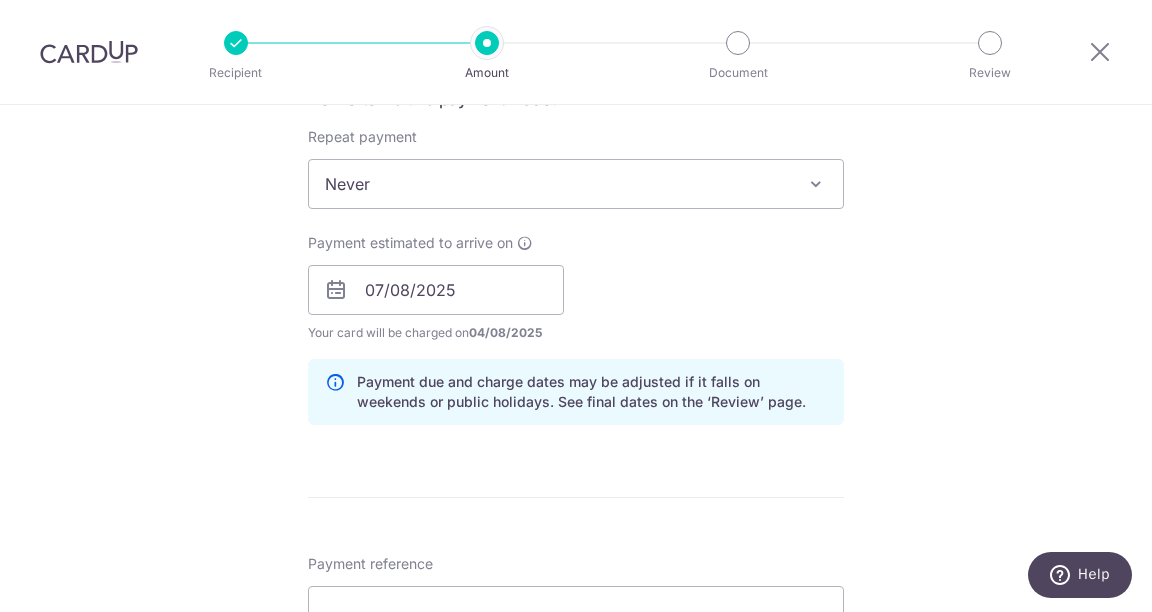 click on "Never" at bounding box center [576, 184] 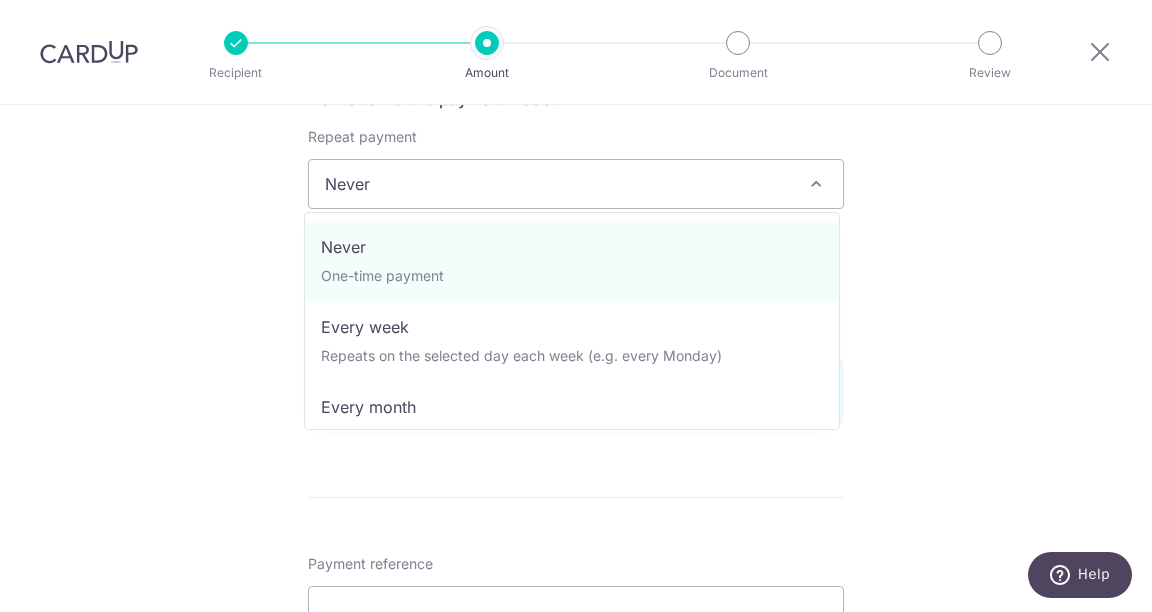 click on "Never" at bounding box center [576, 184] 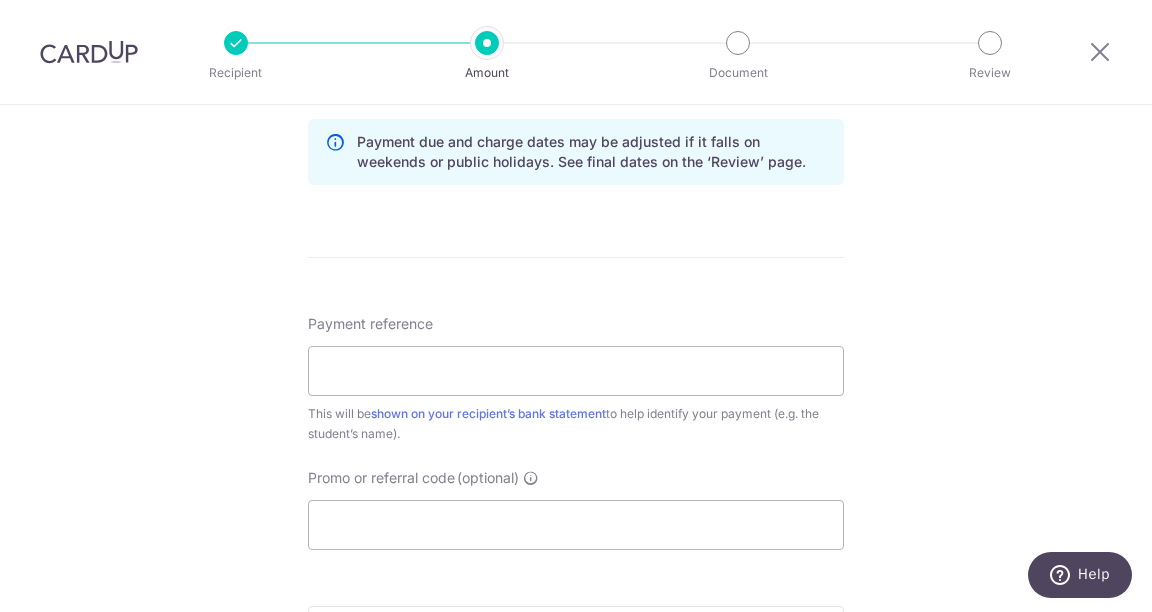 scroll, scrollTop: 1032, scrollLeft: 0, axis: vertical 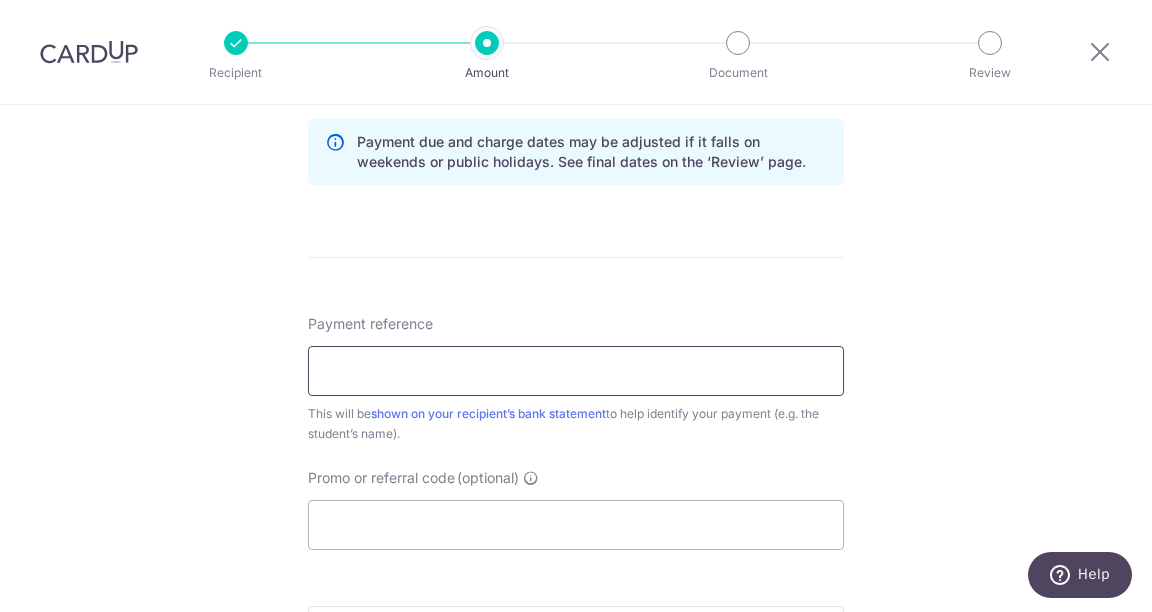 click on "Payment reference" at bounding box center (576, 371) 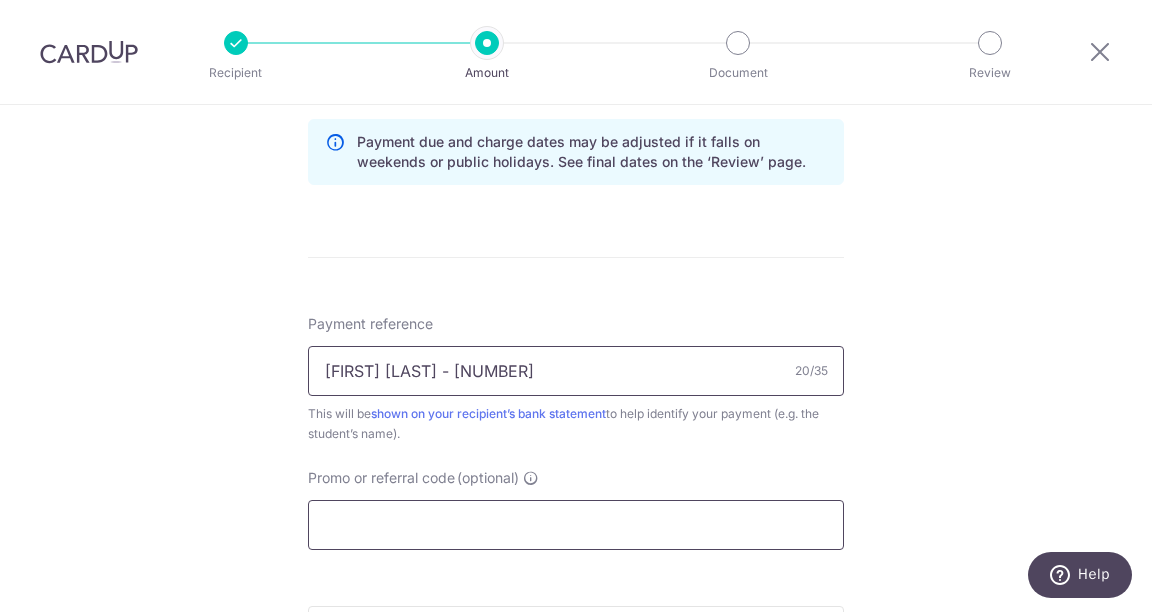 type on "[FIRST] [LAST] - [NUMBER]" 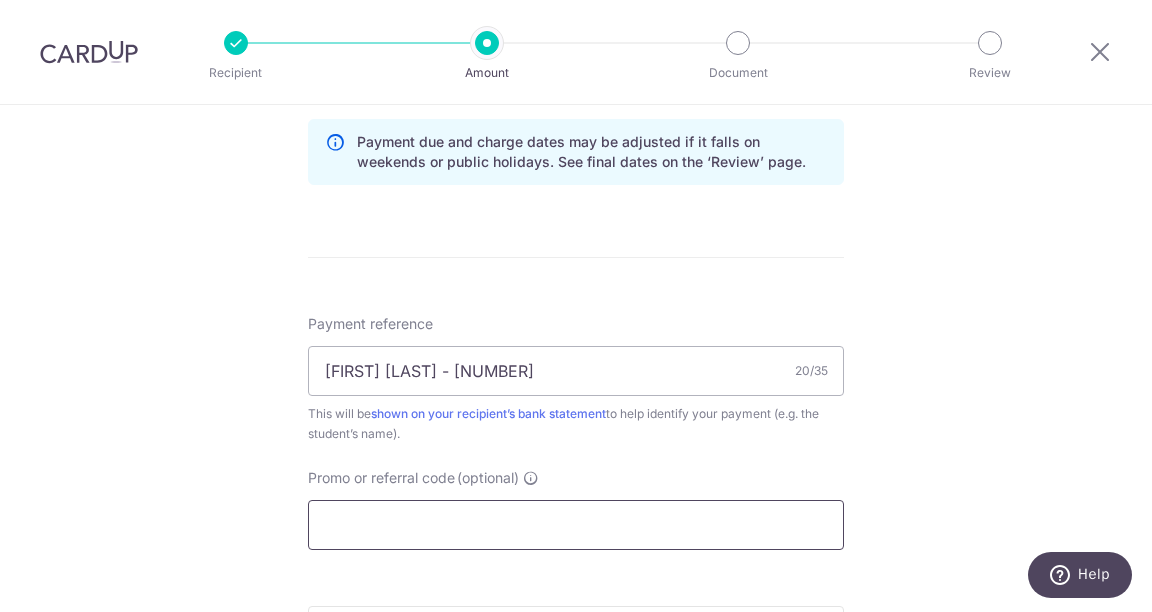 click on "Promo or referral code
(optional)" at bounding box center (576, 525) 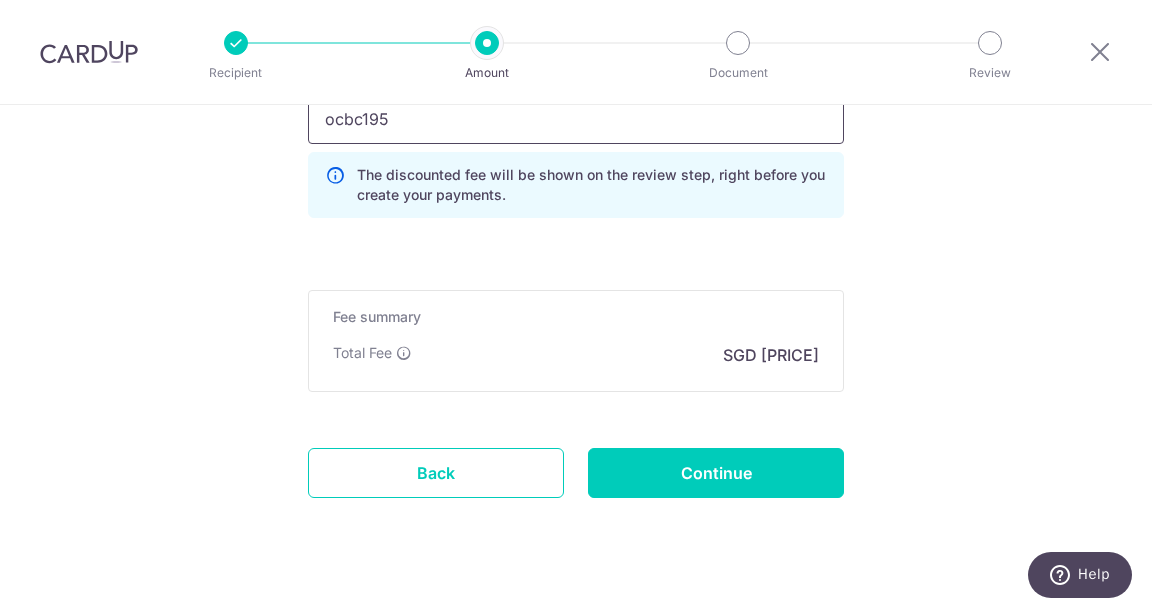 scroll, scrollTop: 1460, scrollLeft: 0, axis: vertical 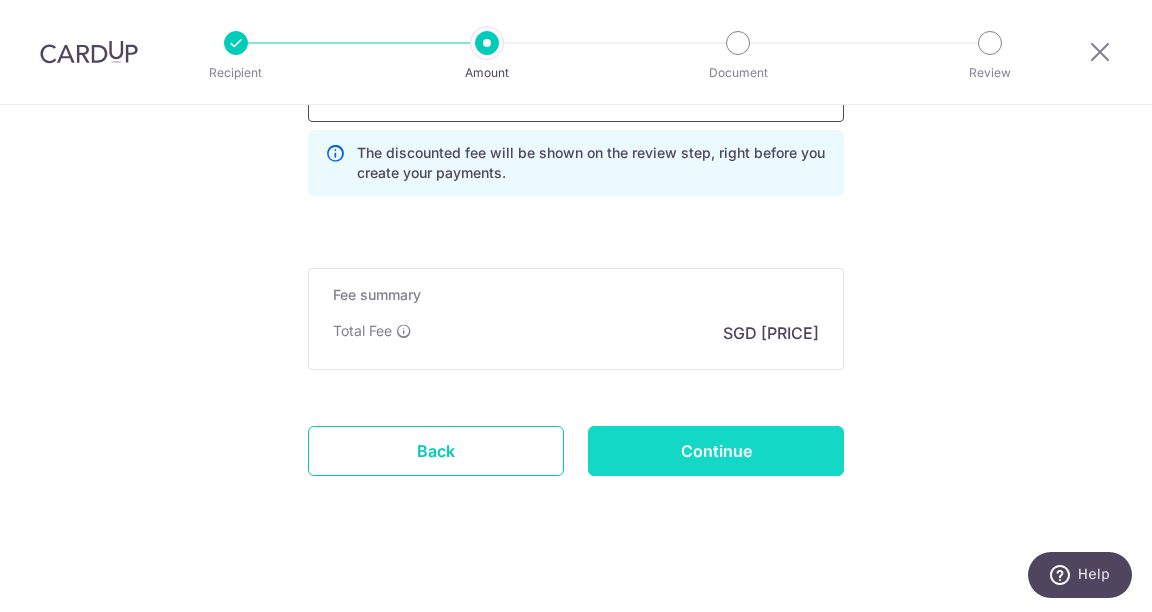type on "ocbc195" 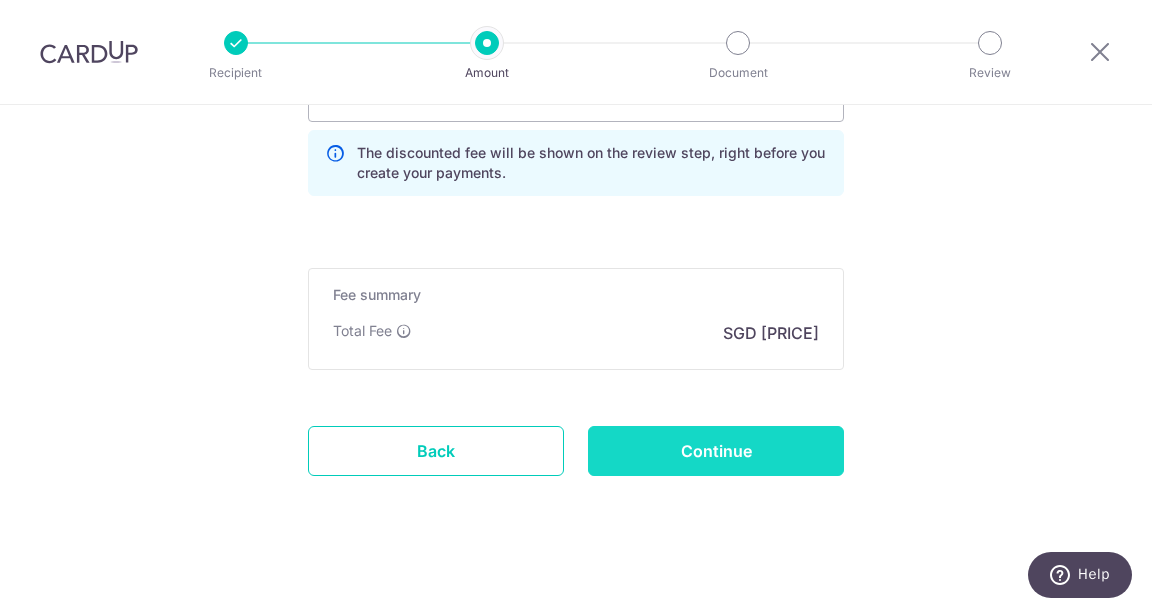 click on "Continue" at bounding box center [716, 451] 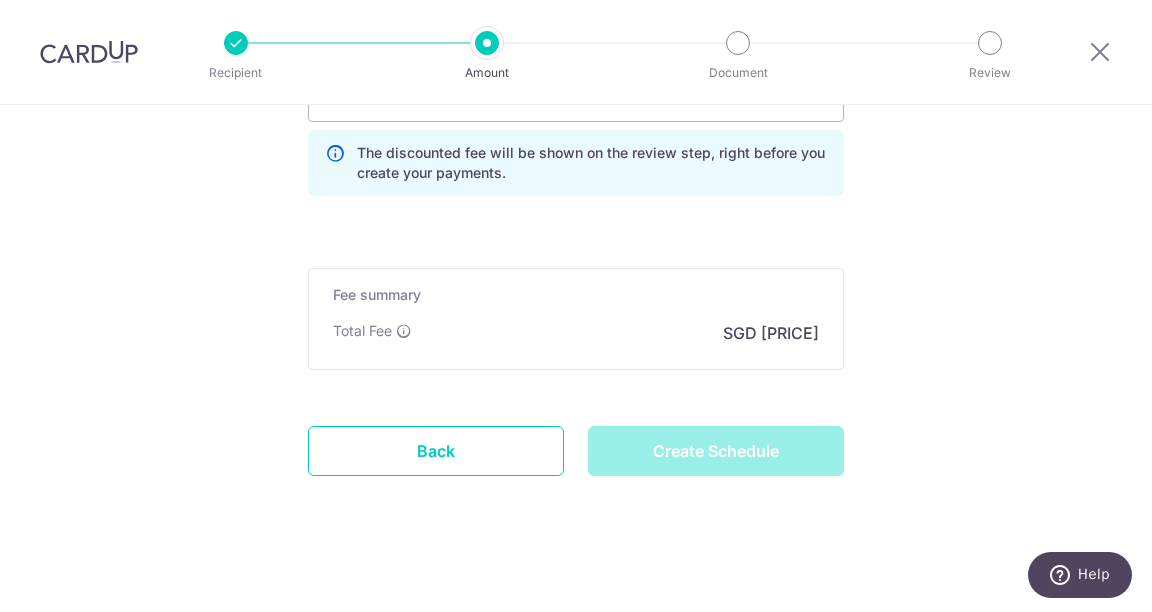 type on "Create Schedule" 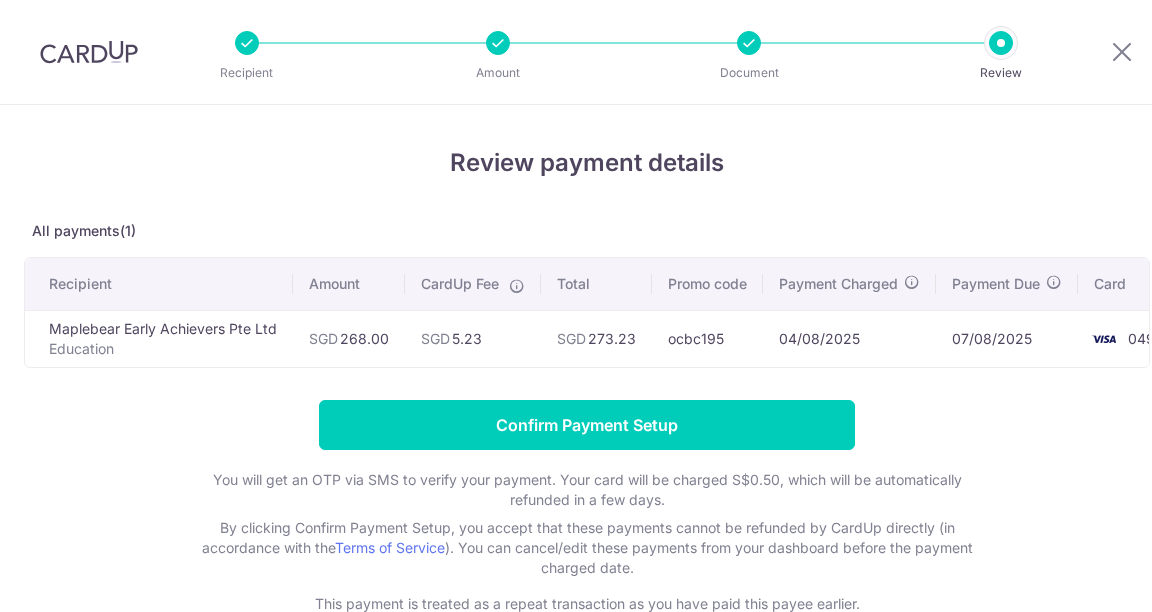 scroll, scrollTop: 0, scrollLeft: 0, axis: both 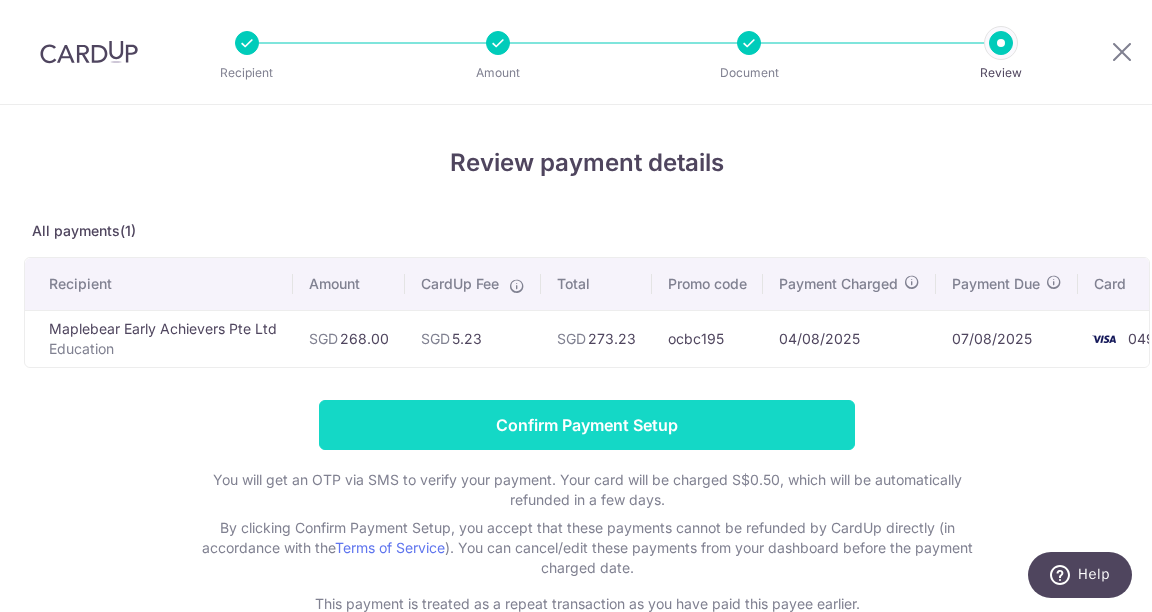 click on "Confirm Payment Setup" at bounding box center [587, 425] 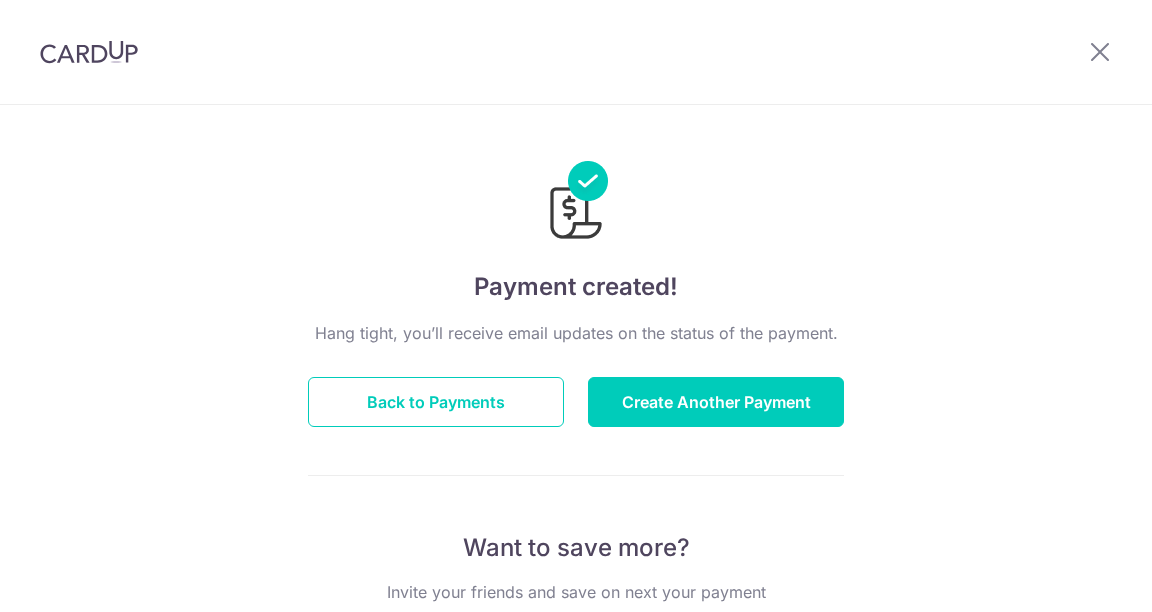 scroll, scrollTop: 0, scrollLeft: 0, axis: both 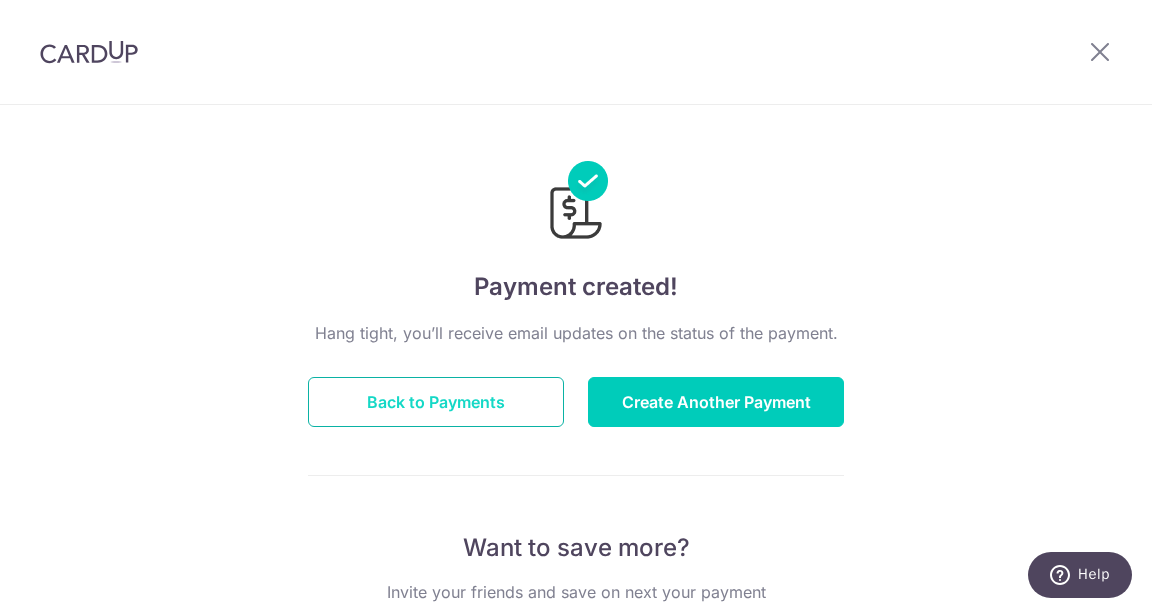 click on "Back to Payments" at bounding box center [436, 402] 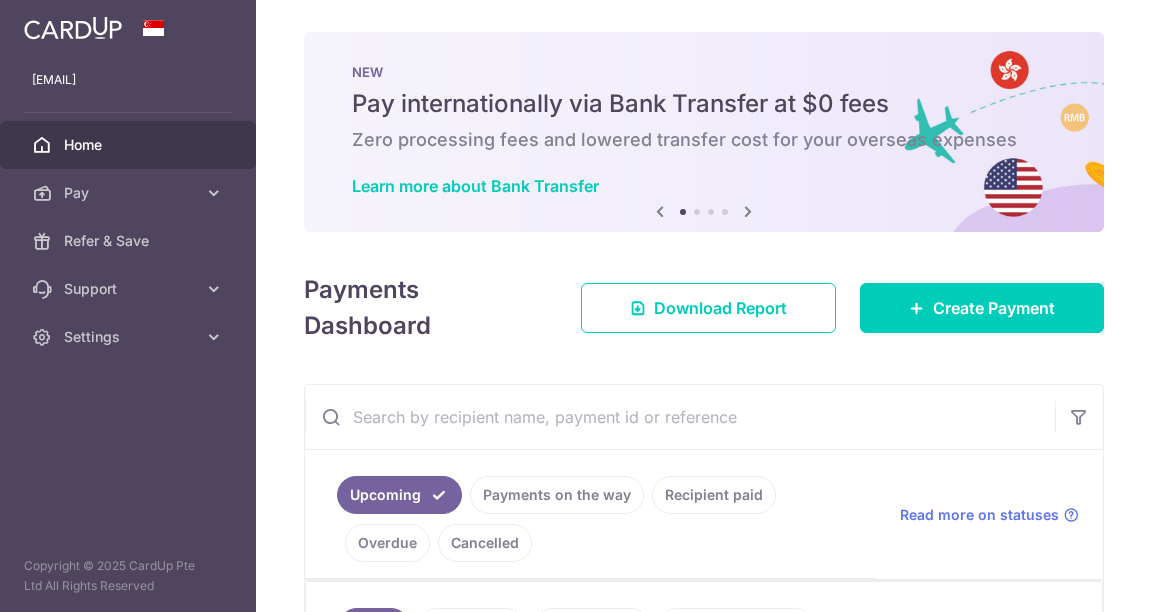 scroll, scrollTop: 0, scrollLeft: 0, axis: both 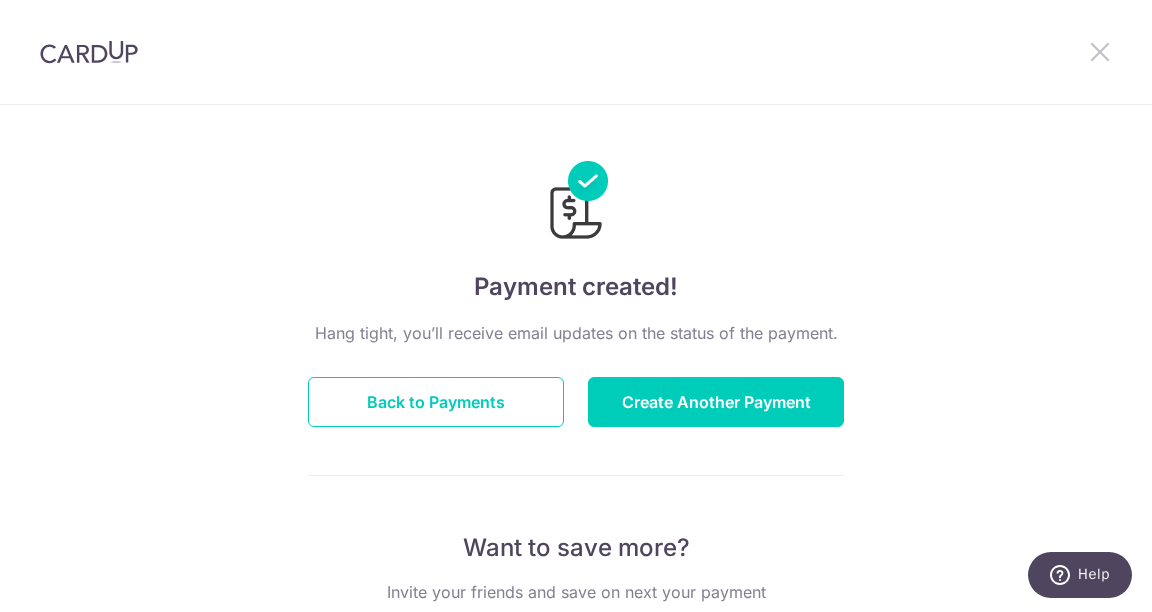 click at bounding box center [1100, 51] 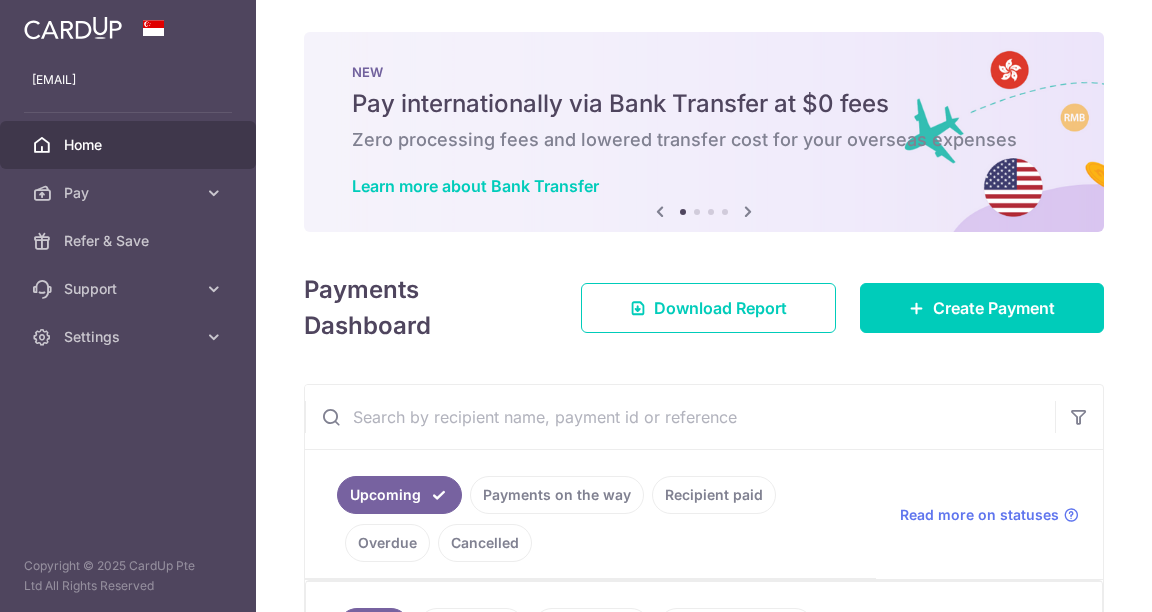 scroll, scrollTop: 0, scrollLeft: 0, axis: both 